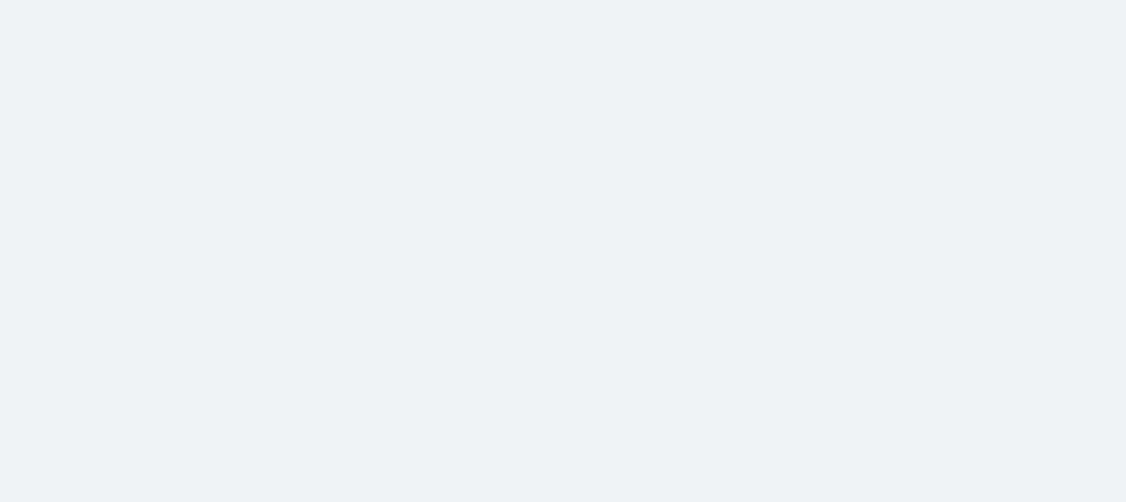scroll, scrollTop: 0, scrollLeft: 0, axis: both 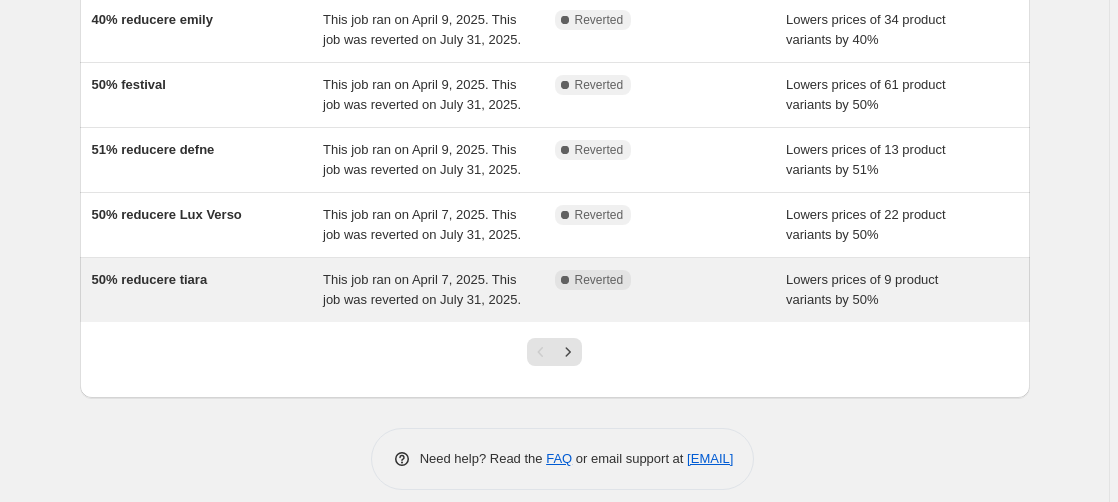 click on "50% reducere tiara" at bounding box center [150, 279] 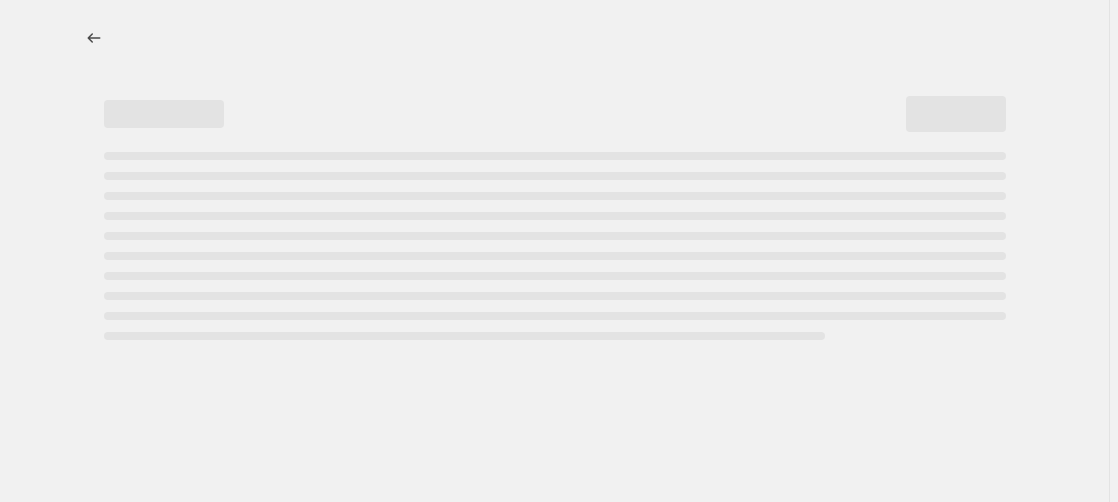 scroll, scrollTop: 0, scrollLeft: 0, axis: both 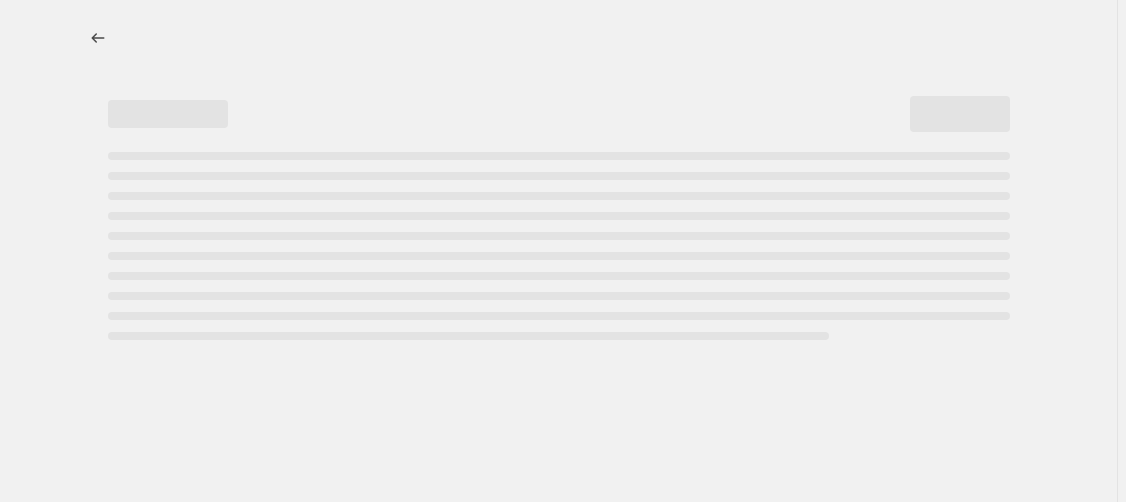 select on "percentage" 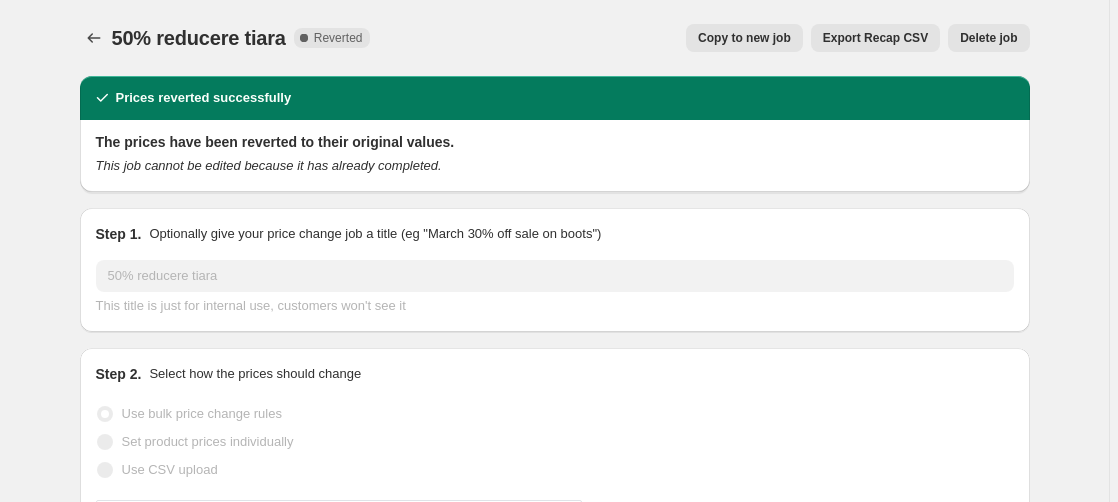 click on "Copy to new job" at bounding box center (744, 38) 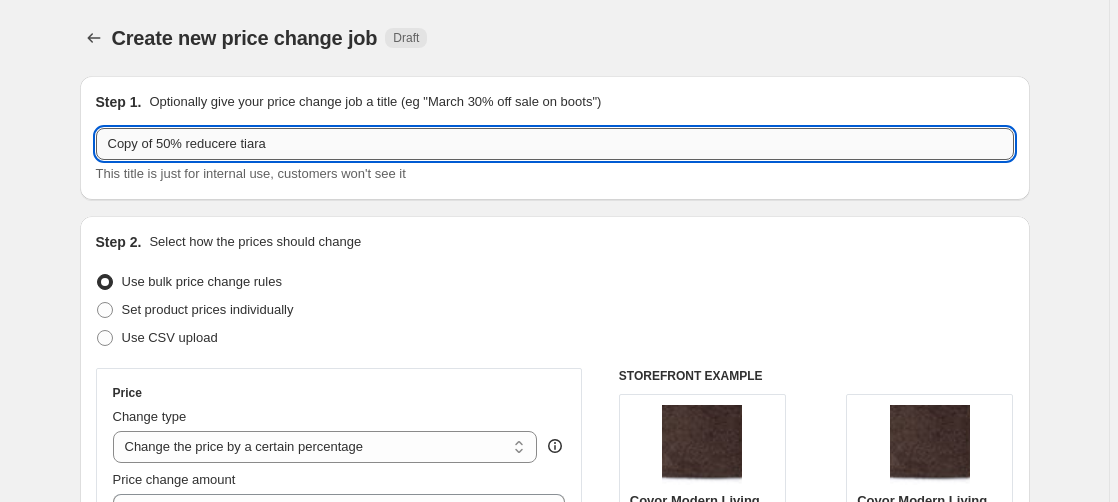drag, startPoint x: 160, startPoint y: 141, endPoint x: -31, endPoint y: 184, distance: 195.78049 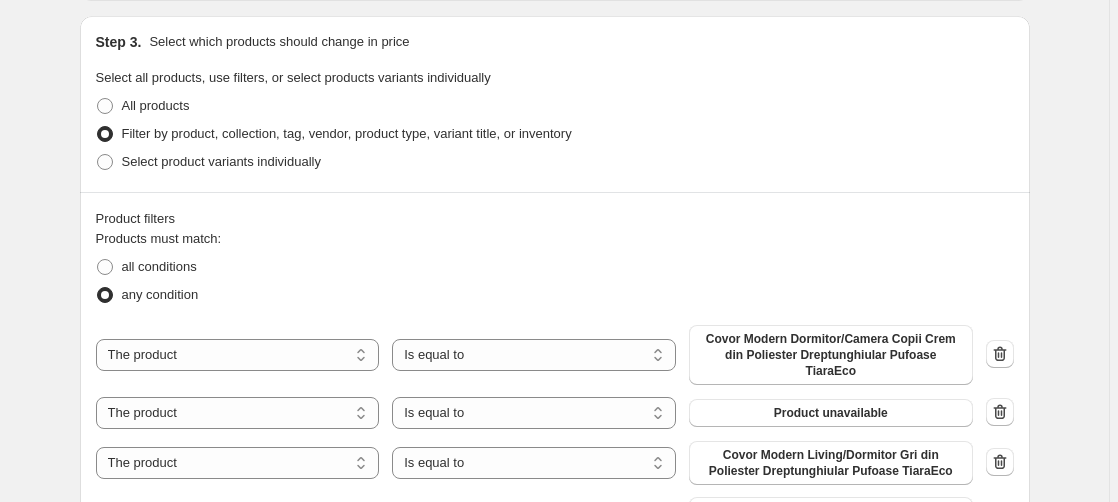 scroll, scrollTop: 1122, scrollLeft: 0, axis: vertical 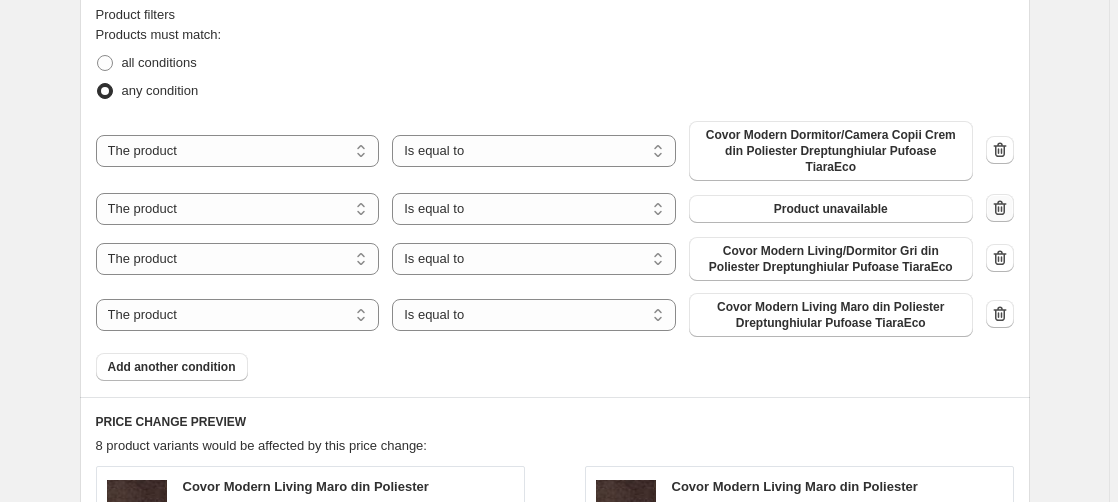 type on "50% reducere tiara" 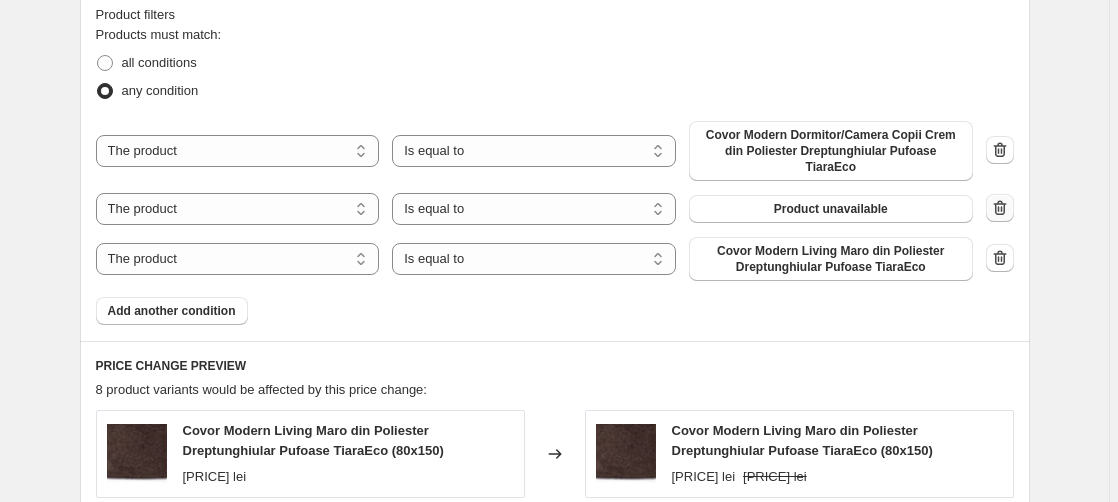 click 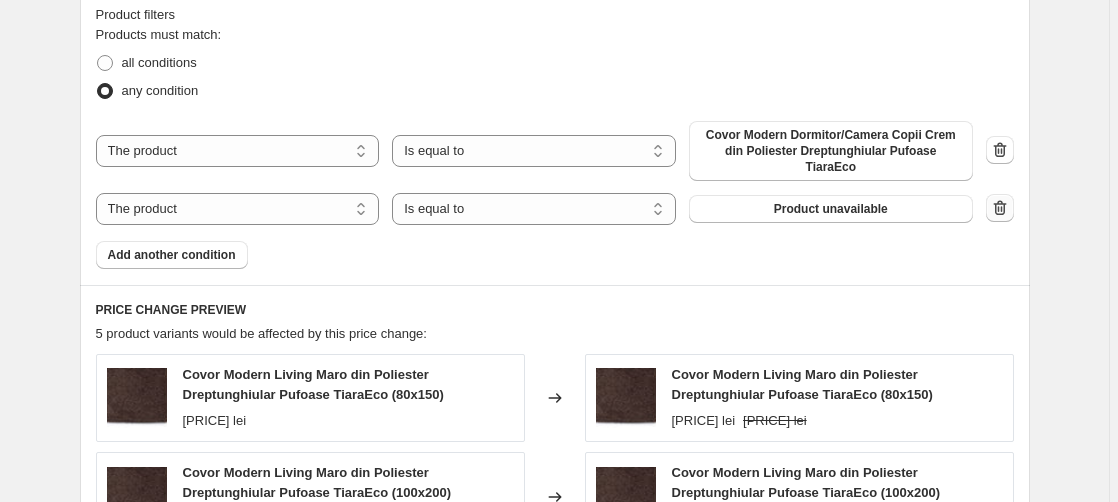 click 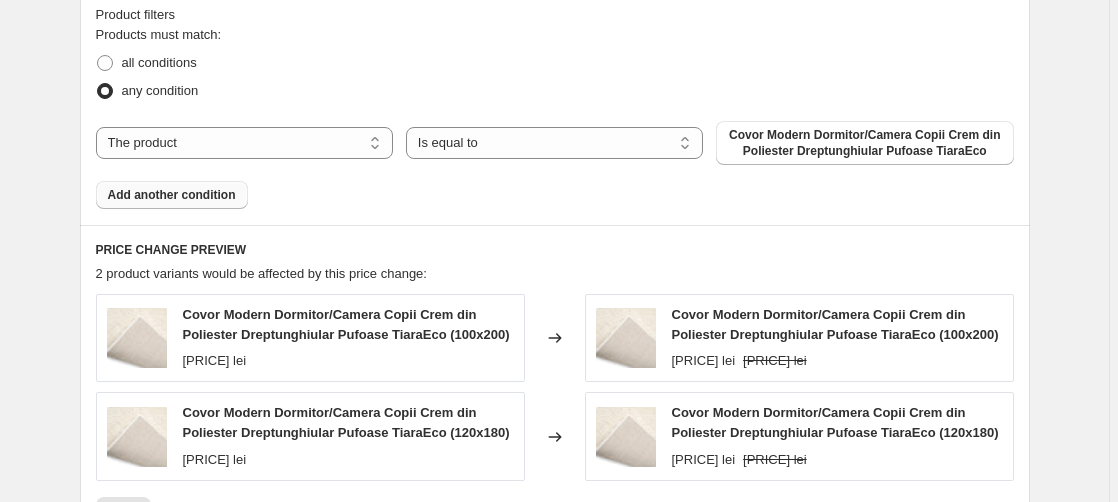click on "Add another condition" at bounding box center (172, 195) 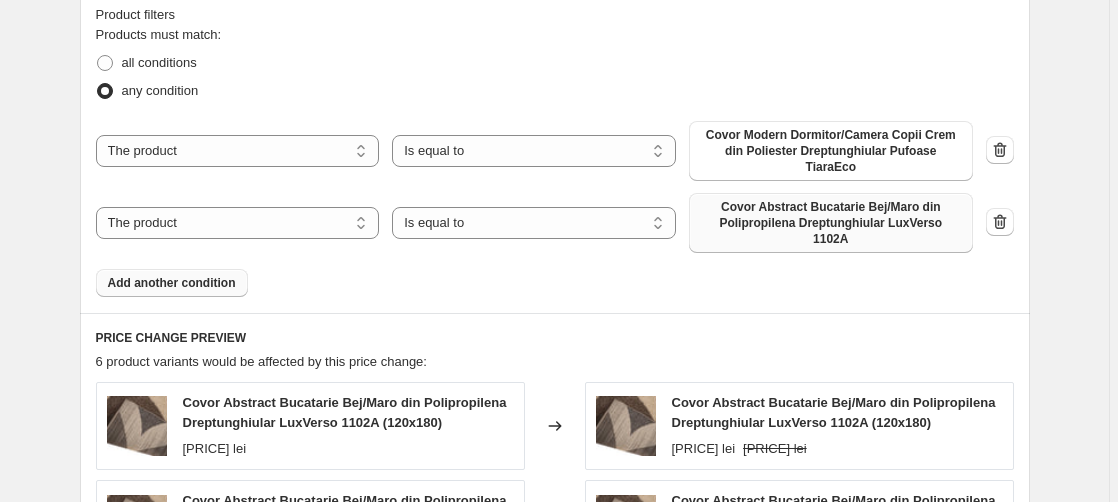 click on "Covor Abstract Bucatarie Bej/Maro din Polipropilena Dreptunghiular LuxVerso 1102A" at bounding box center (831, 223) 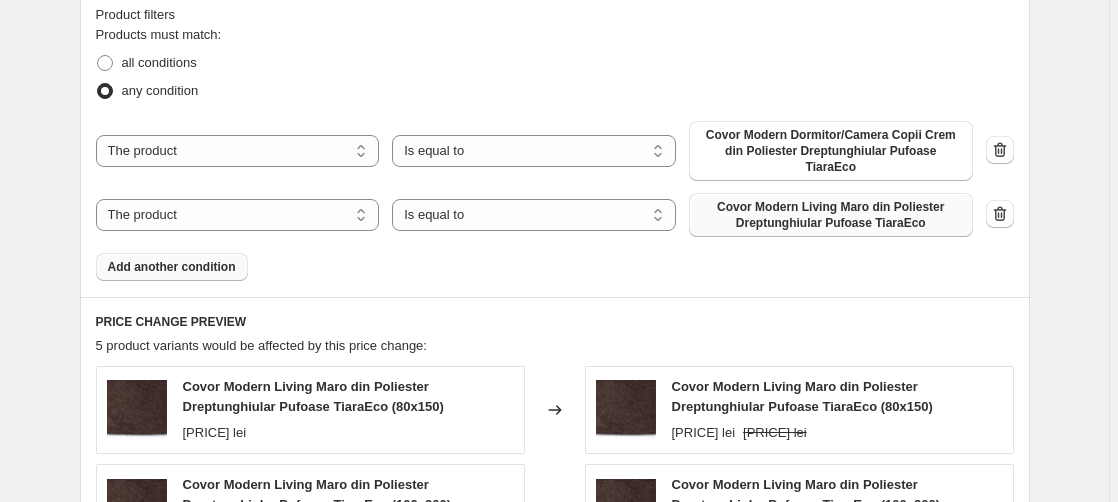 click on "Add another condition" at bounding box center (172, 267) 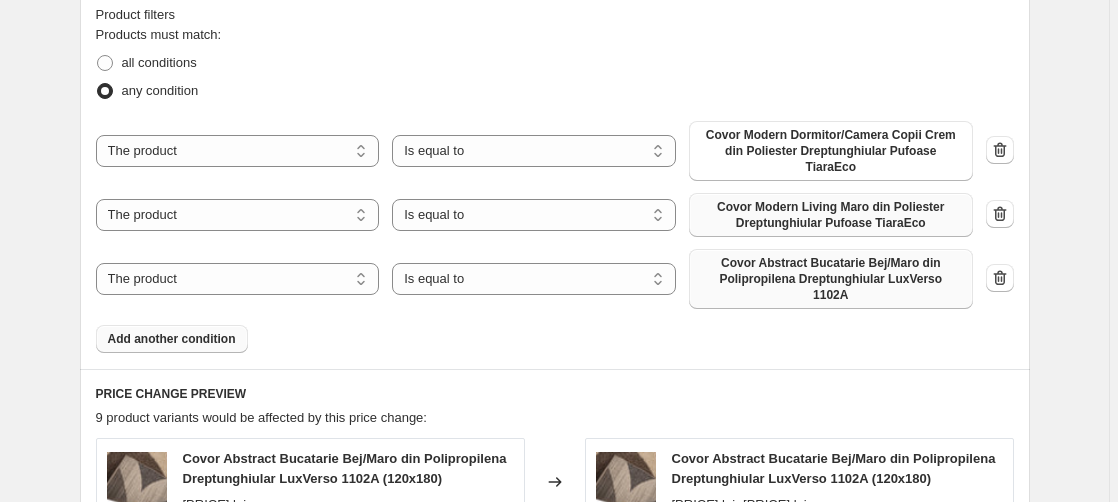 click on "Covor Abstract Bucatarie Bej/Maro din Polipropilena Dreptunghiular LuxVerso 1102A" at bounding box center (831, 279) 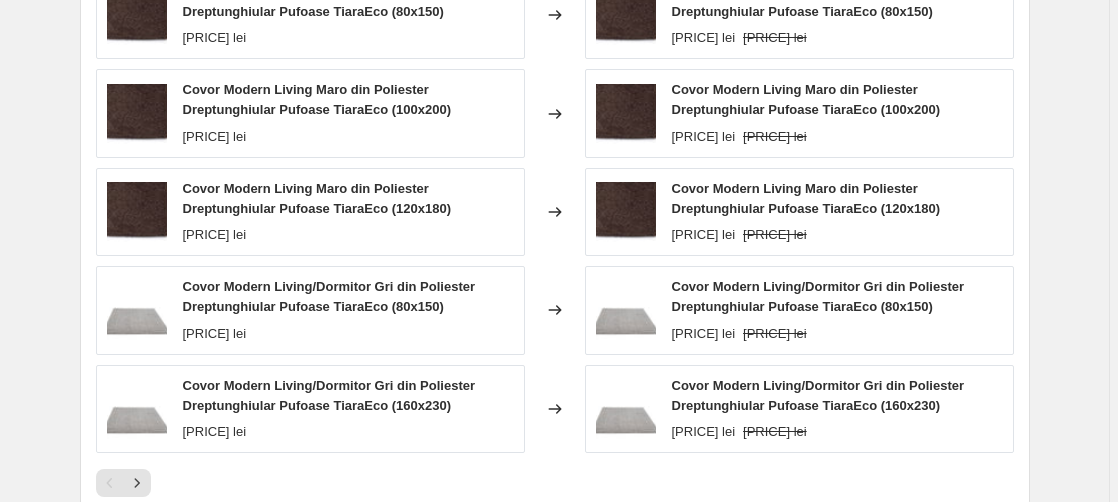 scroll, scrollTop: 1879, scrollLeft: 0, axis: vertical 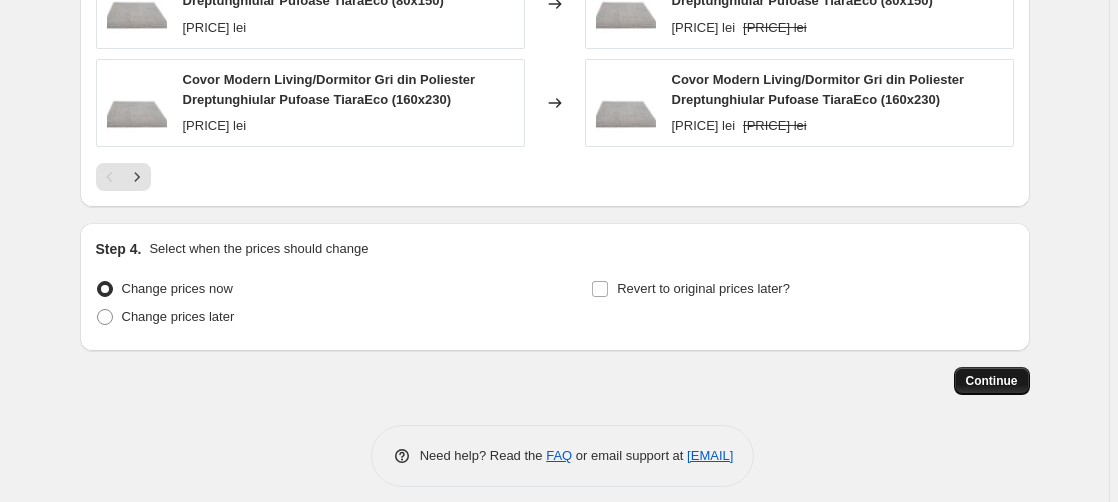 click on "Continue" at bounding box center [992, 381] 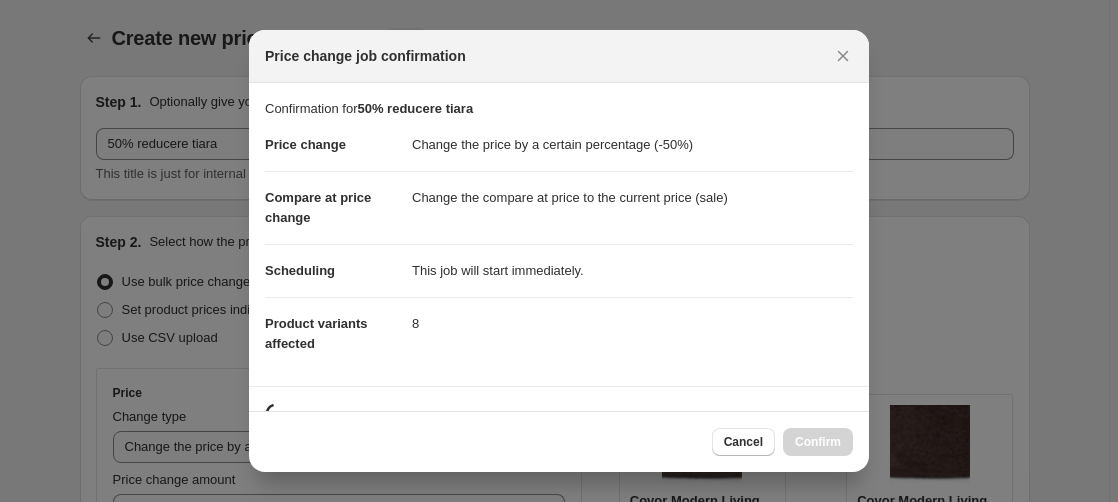 scroll, scrollTop: 0, scrollLeft: 0, axis: both 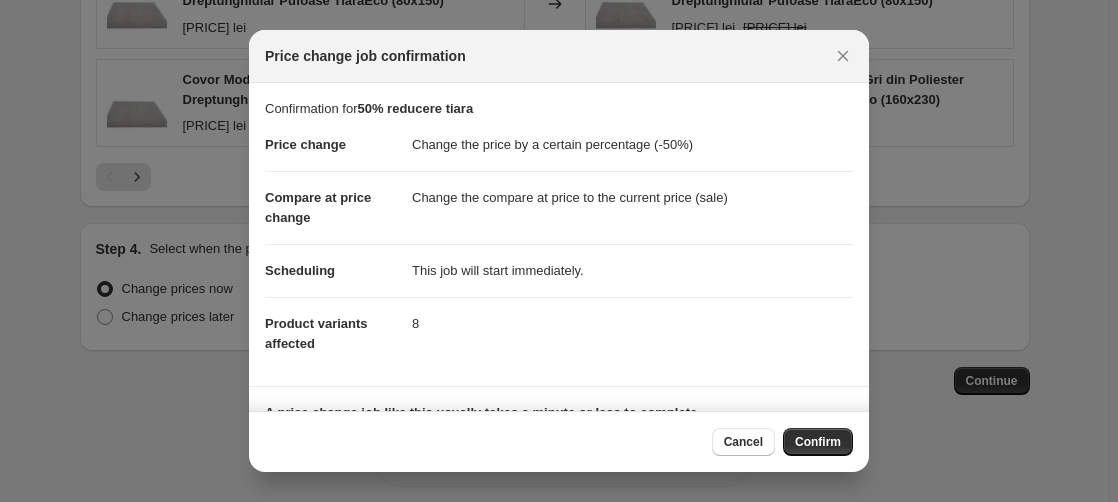 click on "Confirm" at bounding box center [818, 442] 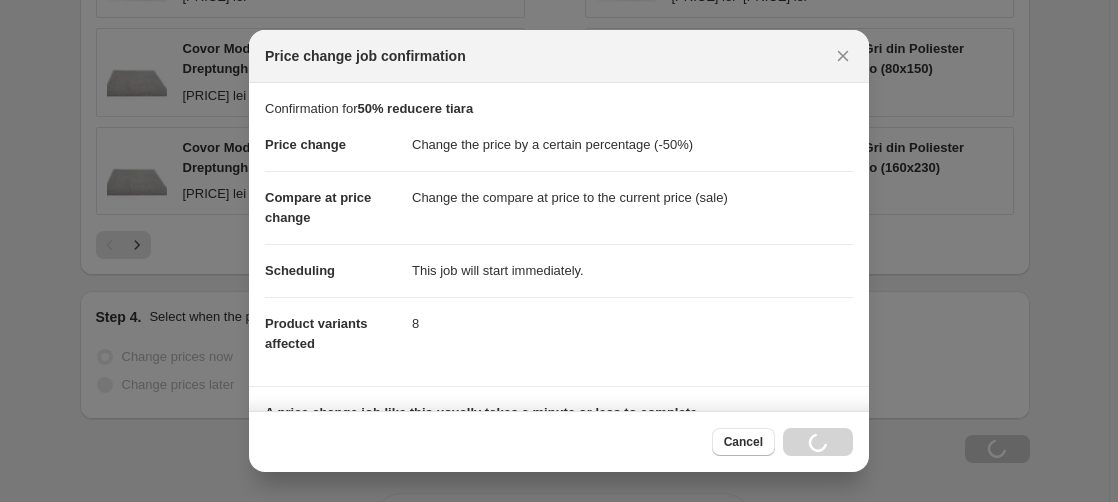 scroll, scrollTop: 1947, scrollLeft: 0, axis: vertical 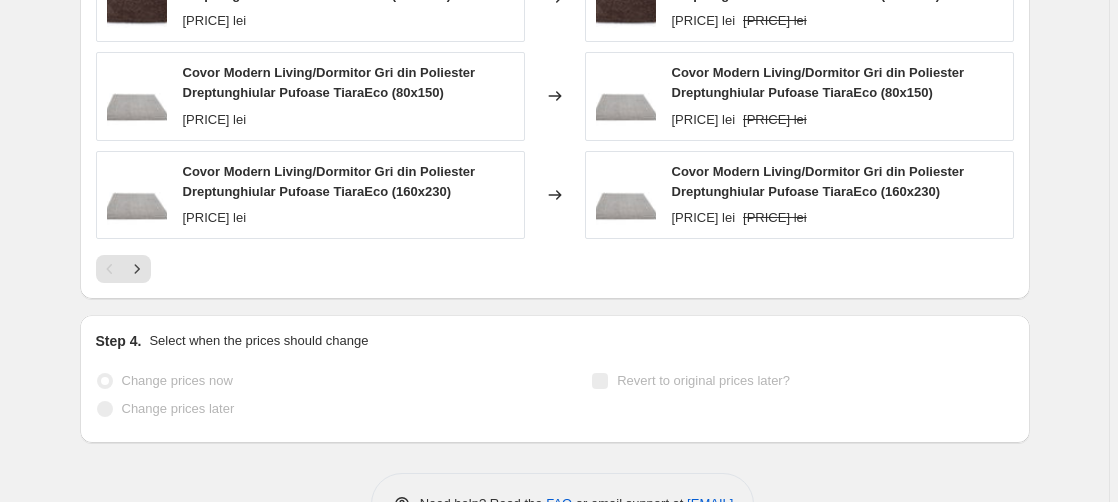 select on "percentage" 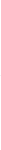 scroll, scrollTop: 0, scrollLeft: 0, axis: both 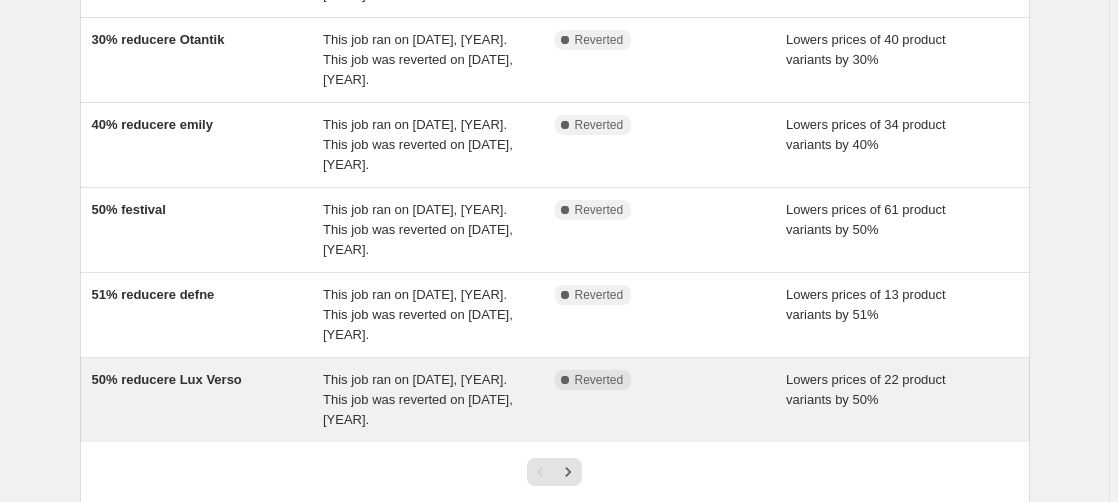 click on "50% reducere Lux Verso" at bounding box center (167, 379) 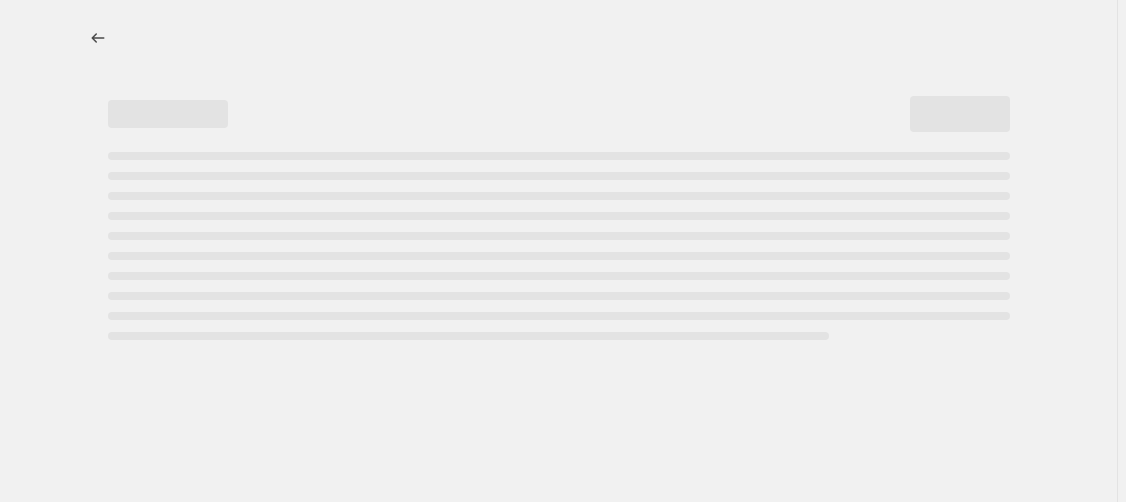 select on "percentage" 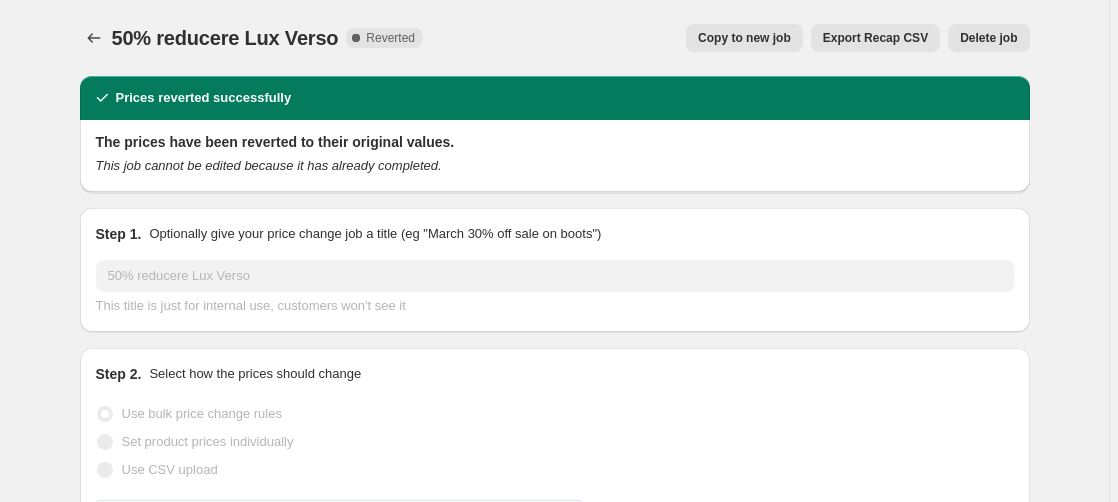 click on "Copy to new job" at bounding box center [744, 38] 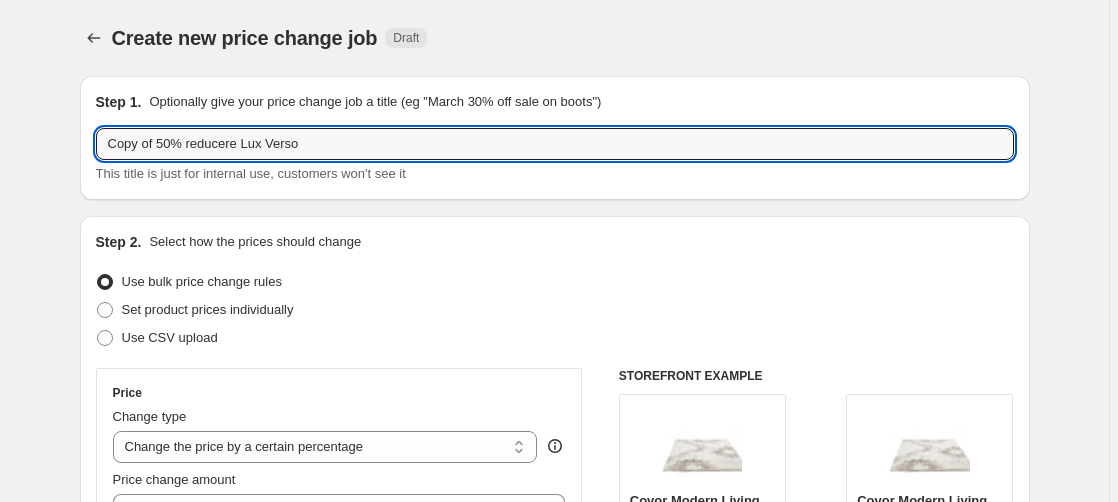 drag, startPoint x: 161, startPoint y: 145, endPoint x: 55, endPoint y: 168, distance: 108.46658 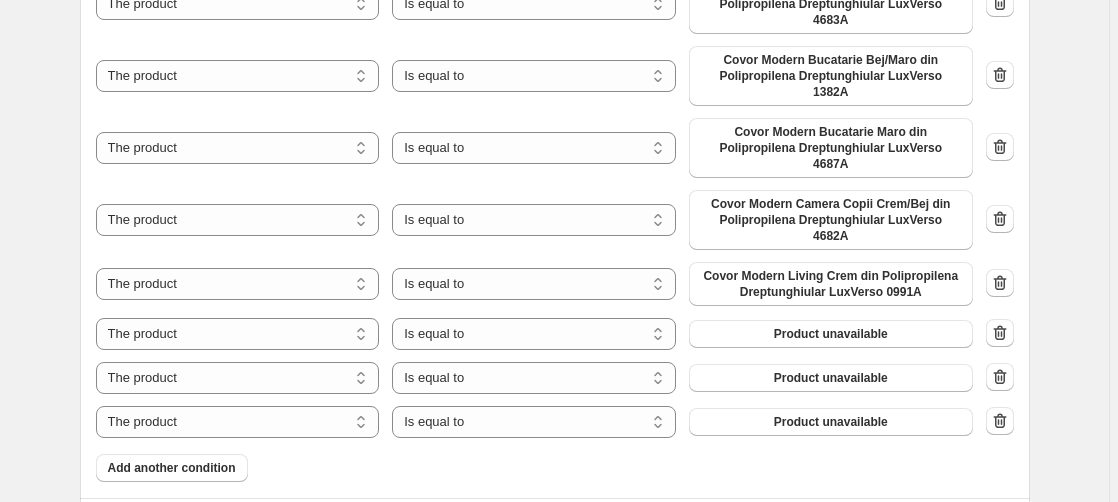 scroll, scrollTop: 1530, scrollLeft: 0, axis: vertical 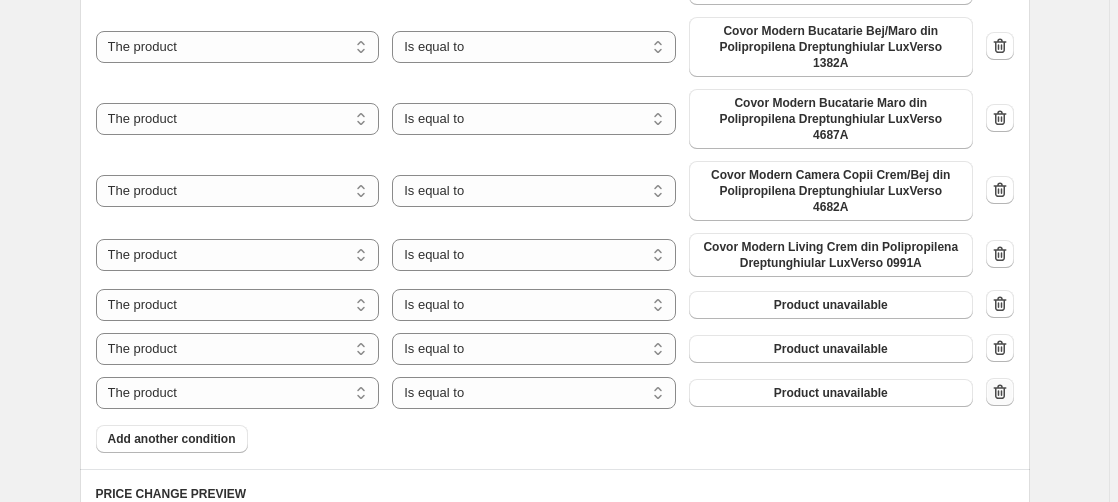 type on "50% reducere Lux Verso" 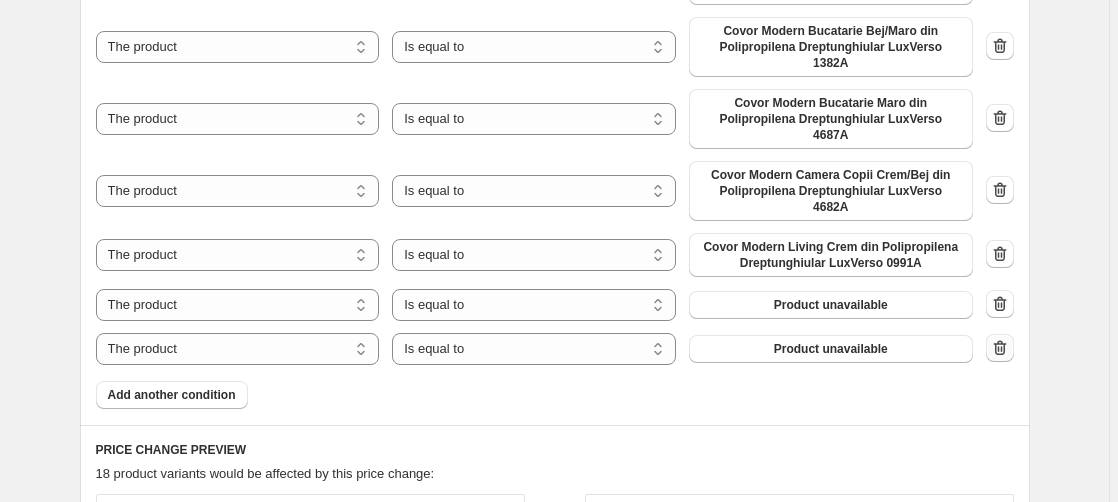 click 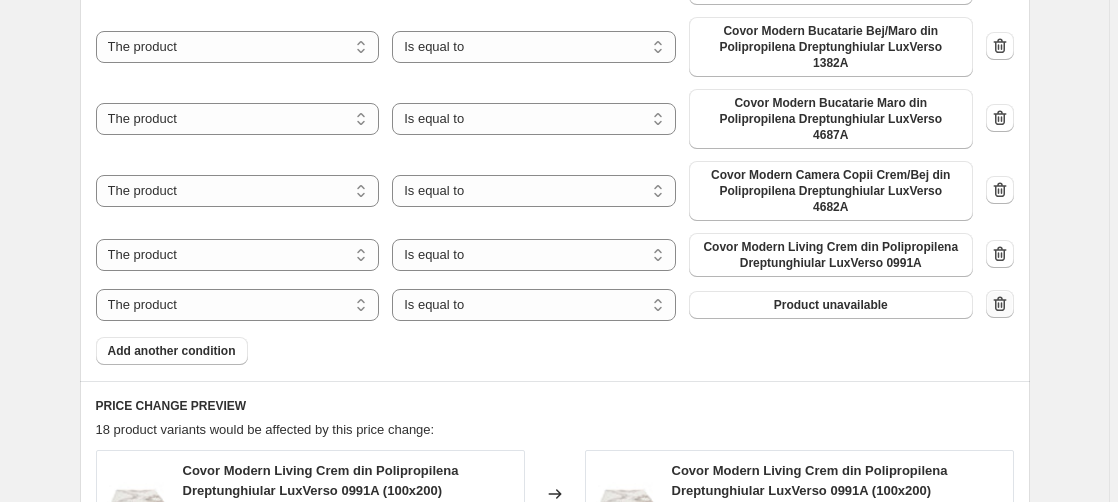 click 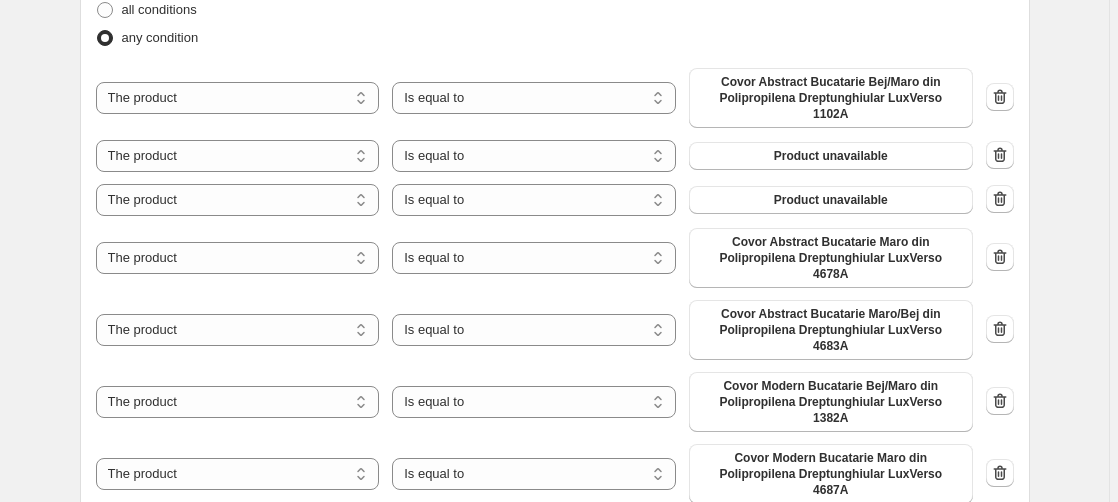scroll, scrollTop: 1122, scrollLeft: 0, axis: vertical 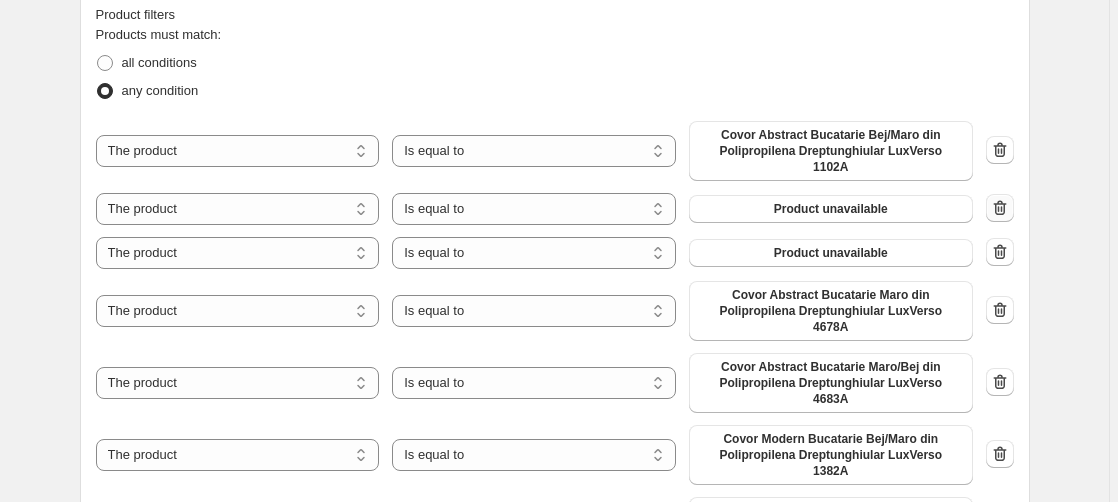click 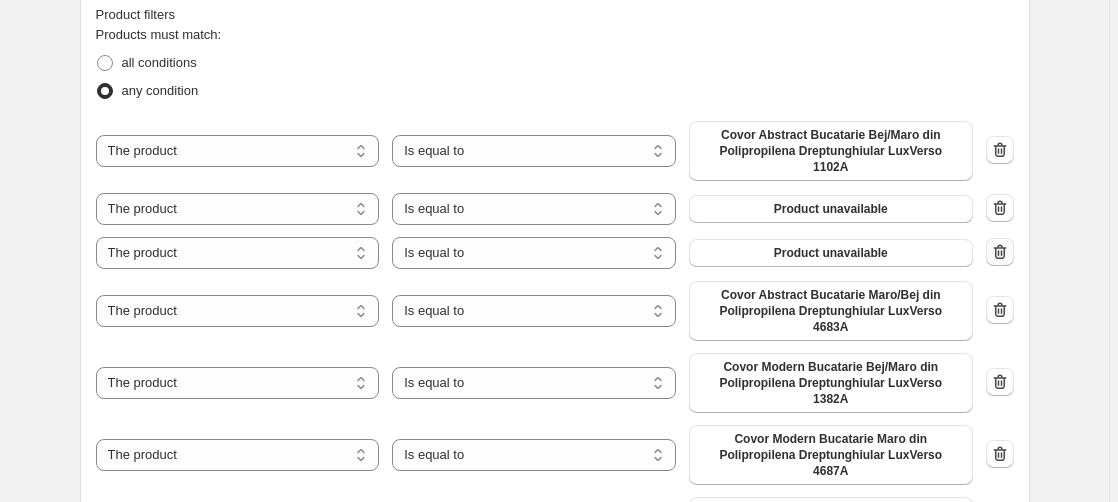 click 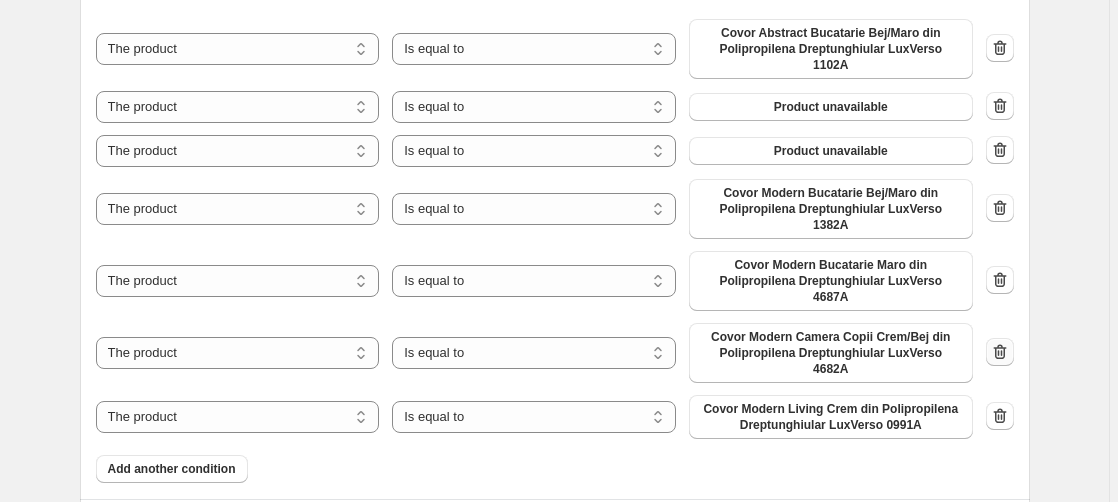 scroll, scrollTop: 1122, scrollLeft: 0, axis: vertical 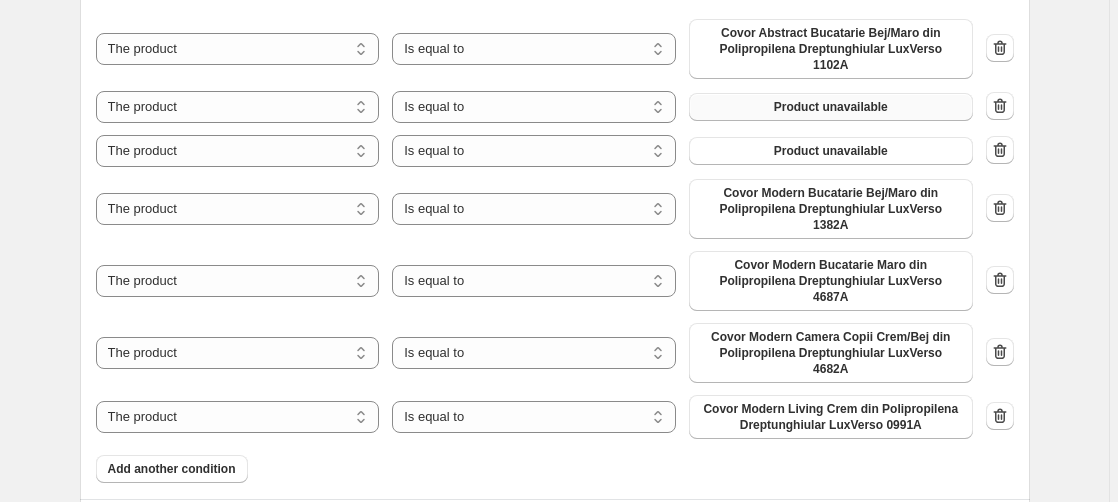 click on "Product unavailable" at bounding box center [831, 107] 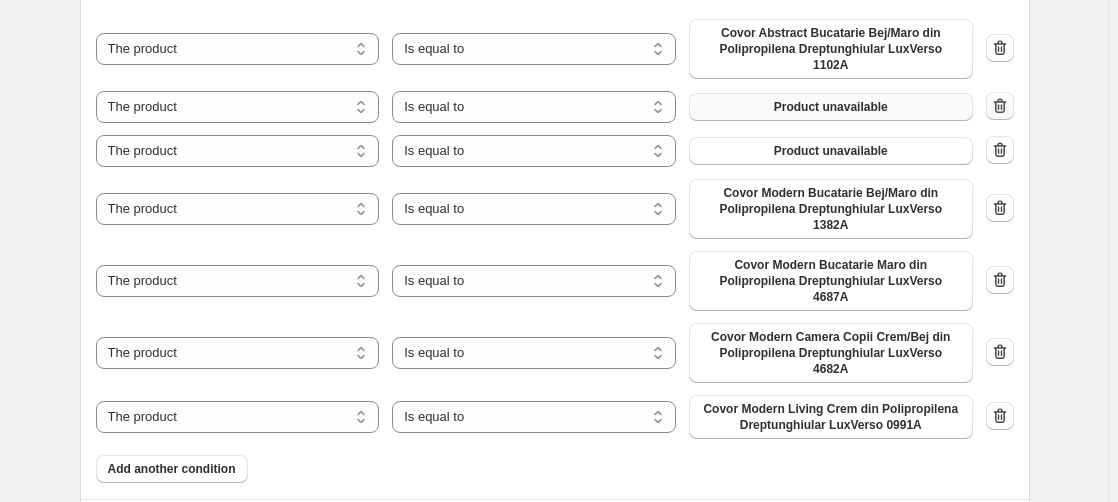 click 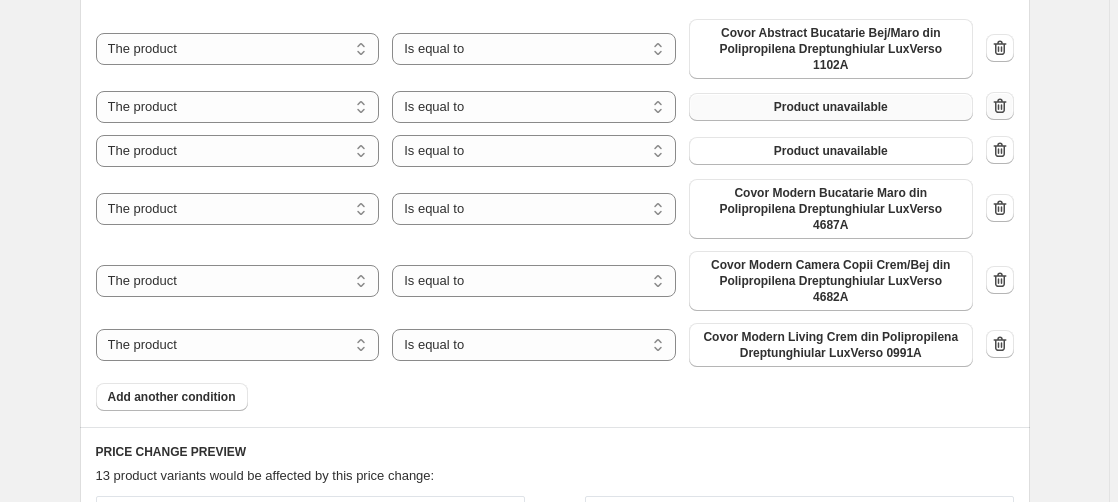 click 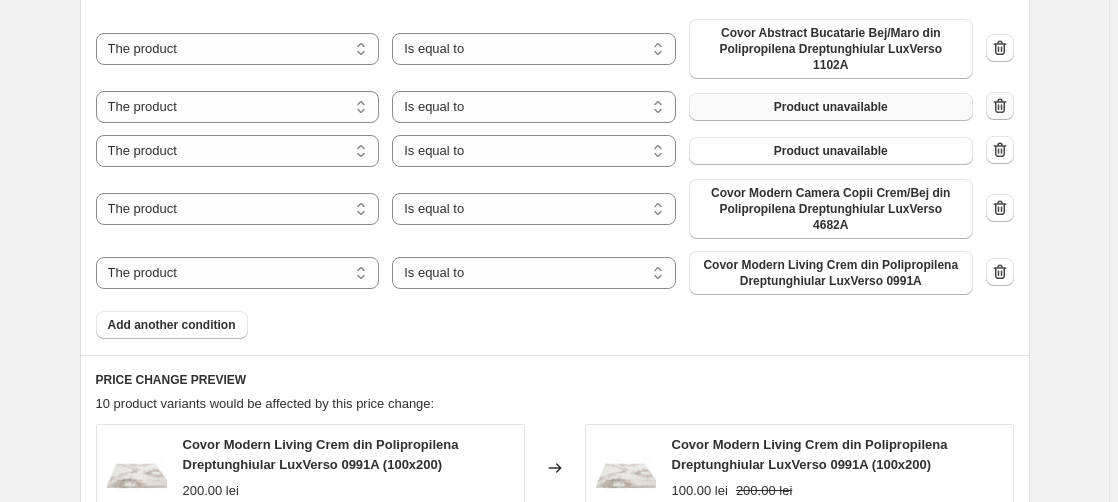 click 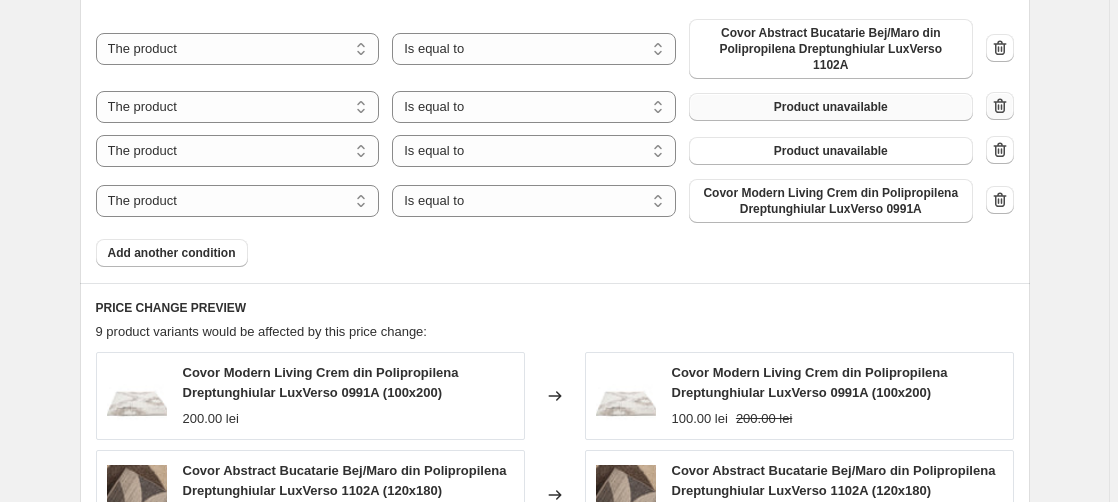 click 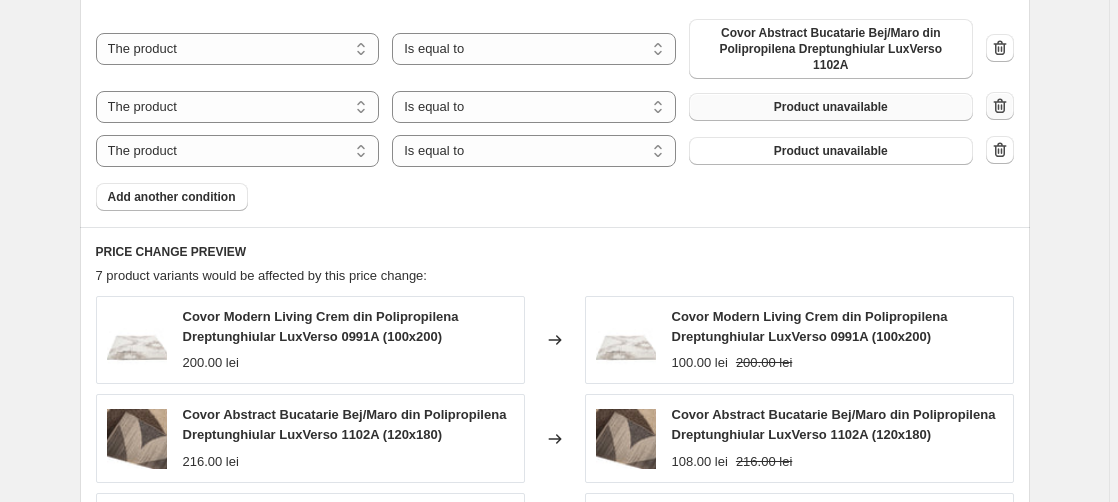 click 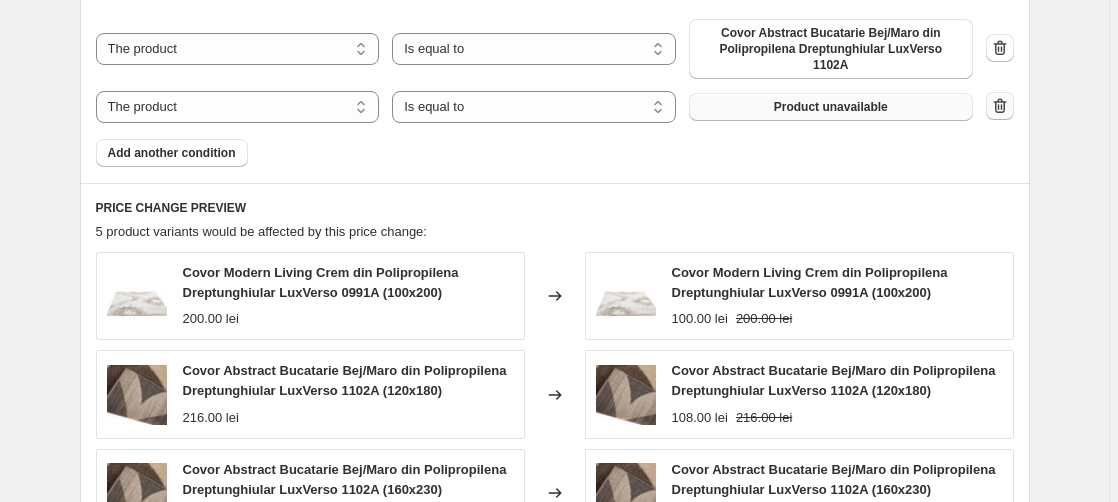 click 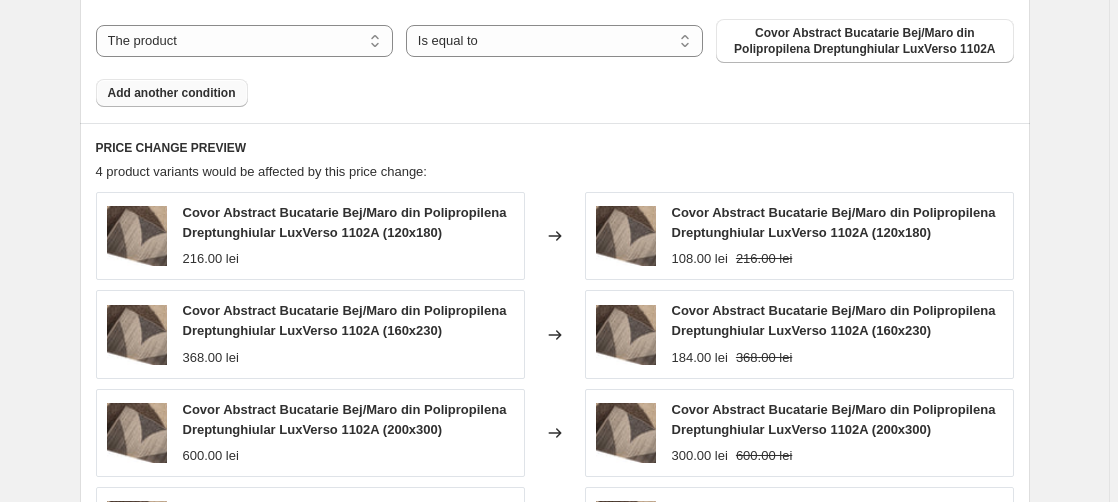 click on "Add another condition" at bounding box center [172, 93] 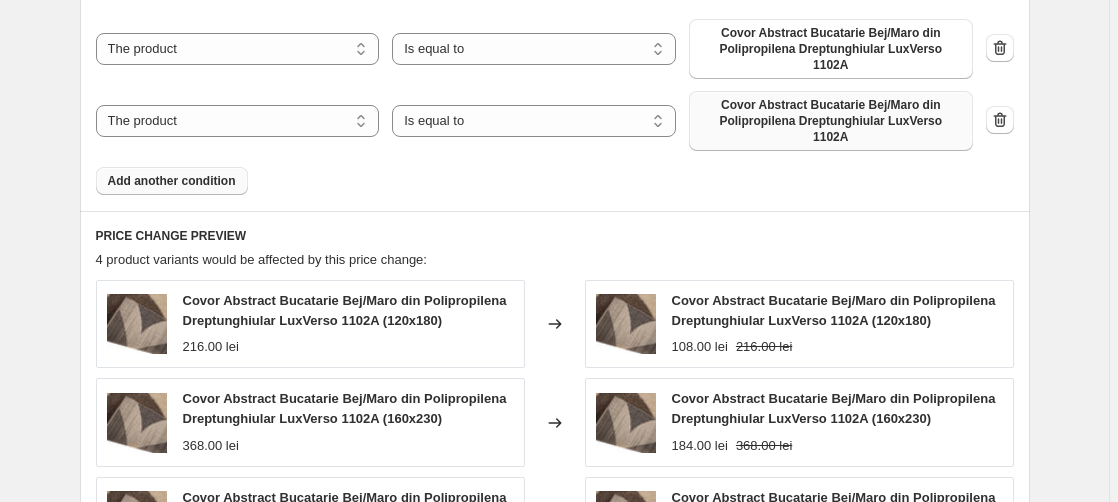 click on "Covor Abstract Bucatarie Bej/Maro din Polipropilena Dreptunghiular LuxVerso 1102A" at bounding box center (831, 121) 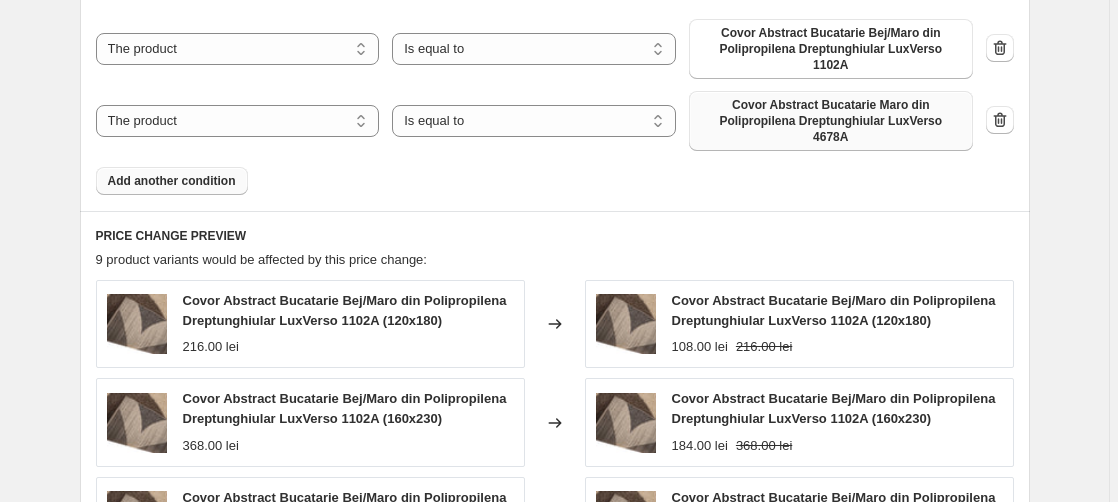 click on "Add another condition" at bounding box center [172, 181] 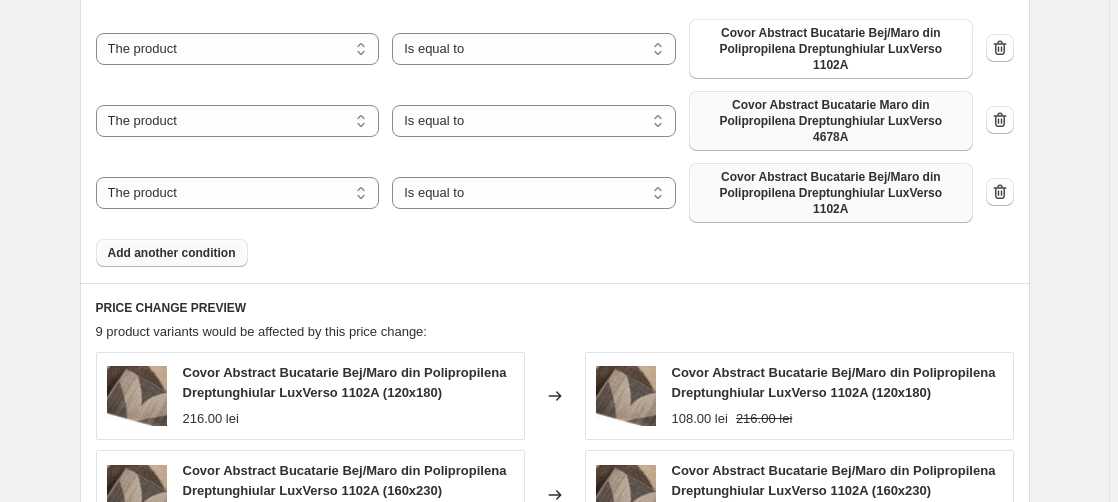 click on "Covor Abstract Bucatarie Bej/Maro din Polipropilena Dreptunghiular LuxVerso 1102A" at bounding box center (831, 193) 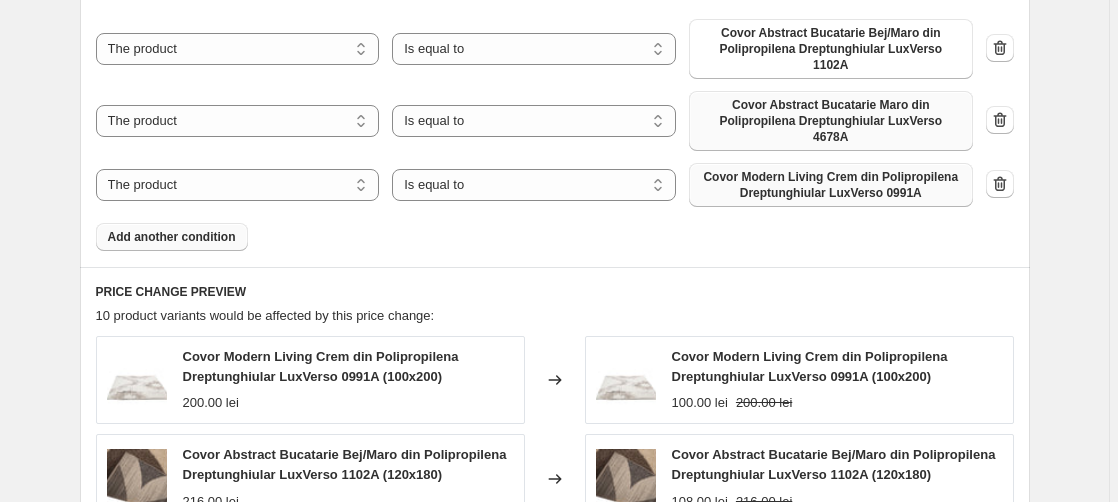 click on "Add another condition" at bounding box center [172, 237] 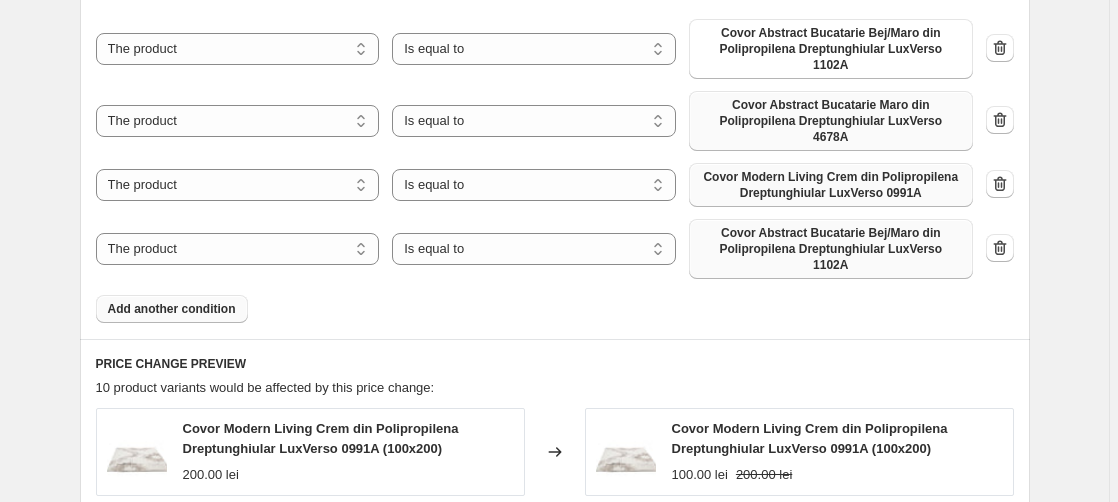 click on "Covor Abstract Bucatarie Bej/Maro din Polipropilena Dreptunghiular LuxVerso 1102A" at bounding box center (831, 249) 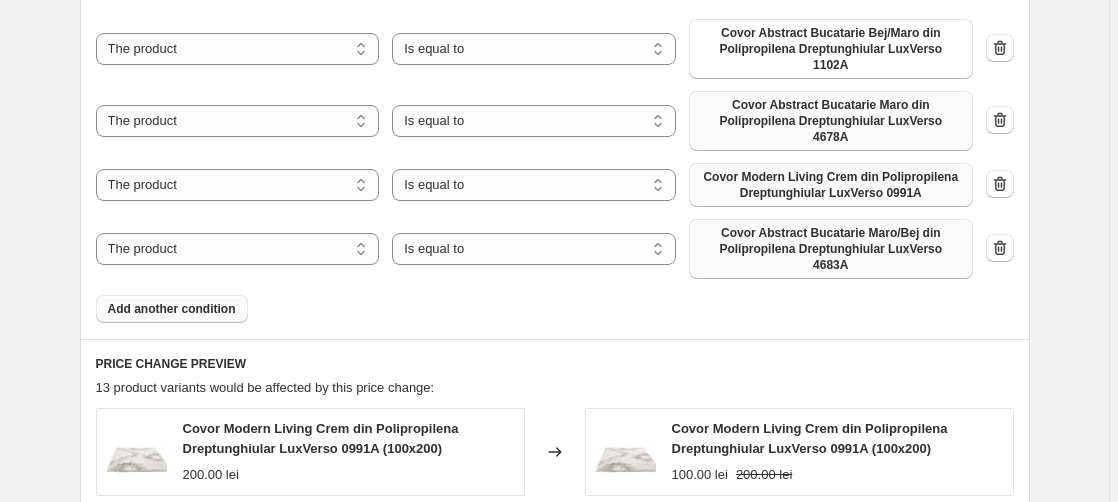 click on "Add another condition" at bounding box center (172, 309) 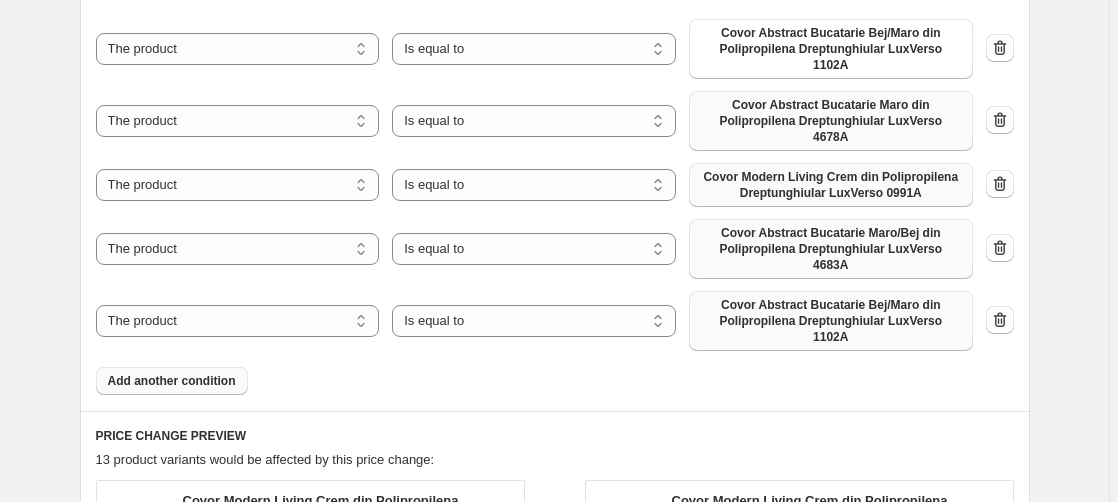 click on "Covor Abstract Bucatarie Bej/Maro din Polipropilena Dreptunghiular LuxVerso 1102A" at bounding box center [831, 321] 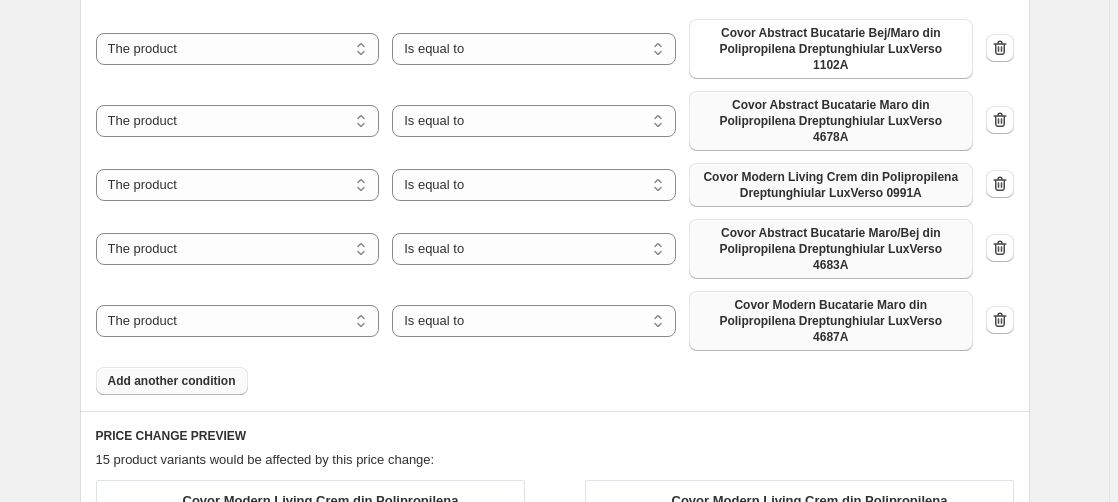 click on "Add another condition" at bounding box center (172, 381) 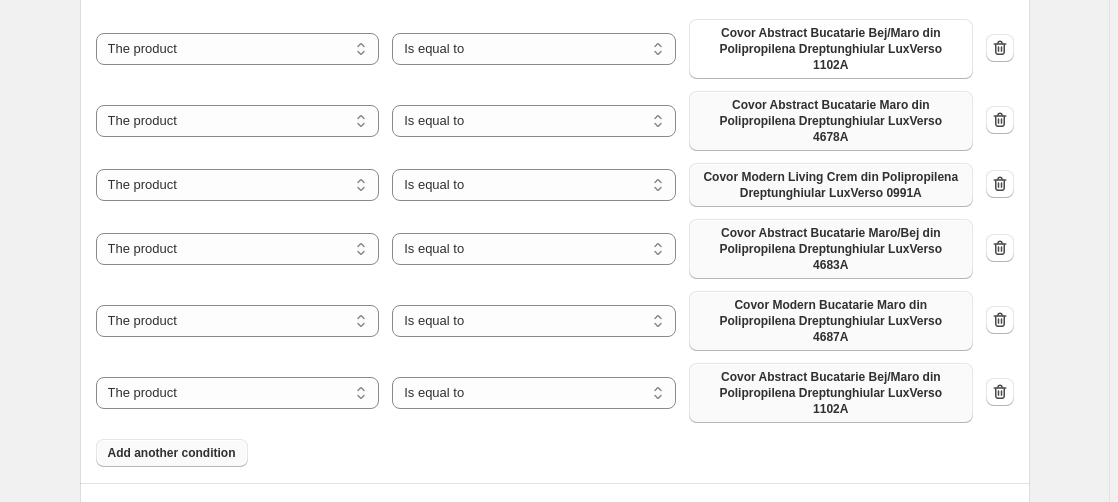 click on "Covor Abstract Bucatarie Bej/Maro din Polipropilena Dreptunghiular LuxVerso 1102A" at bounding box center [831, 393] 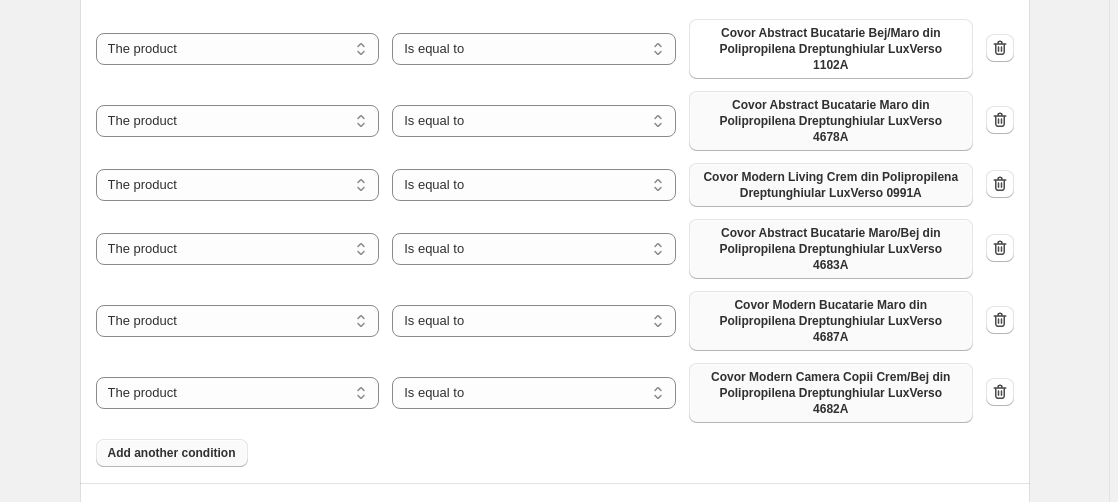 click on "Add another condition" at bounding box center [172, 453] 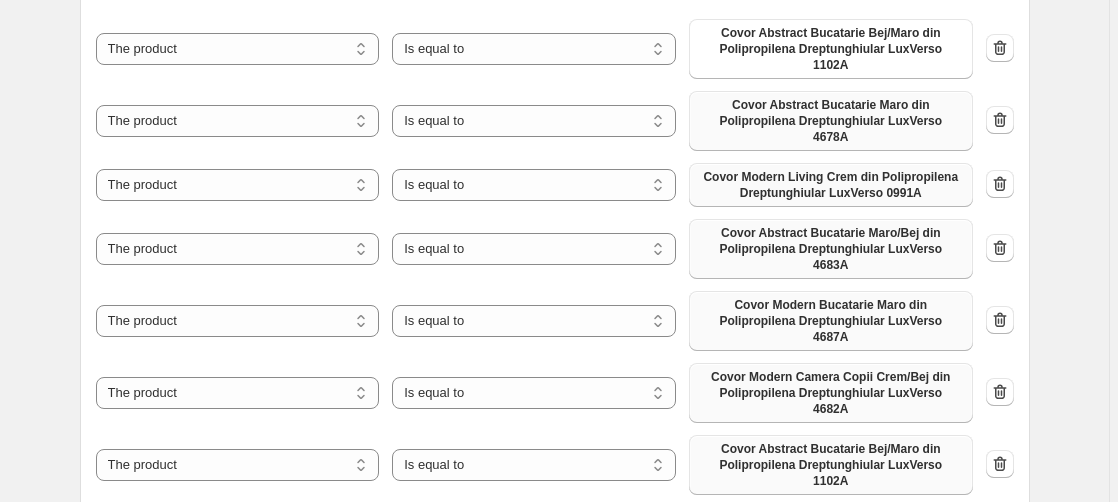 click on "Covor Abstract Bucatarie Bej/Maro din Polipropilena Dreptunghiular LuxVerso 1102A" at bounding box center [831, 465] 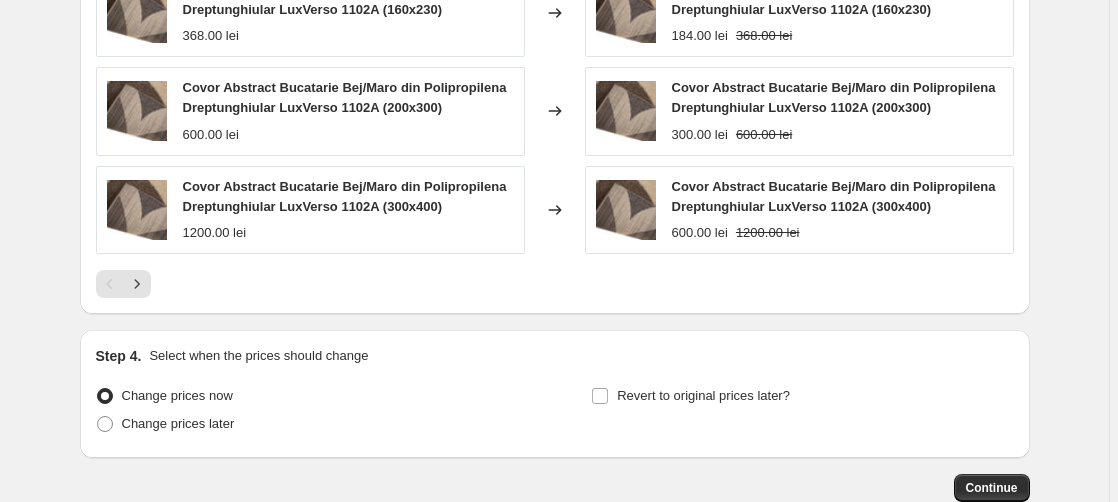 scroll, scrollTop: 2103, scrollLeft: 0, axis: vertical 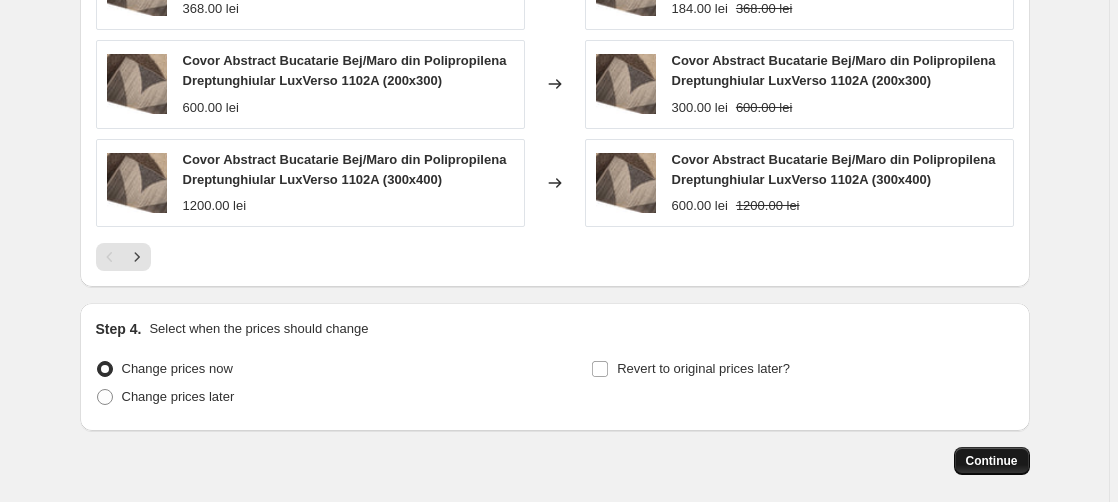 click on "Continue" at bounding box center (992, 461) 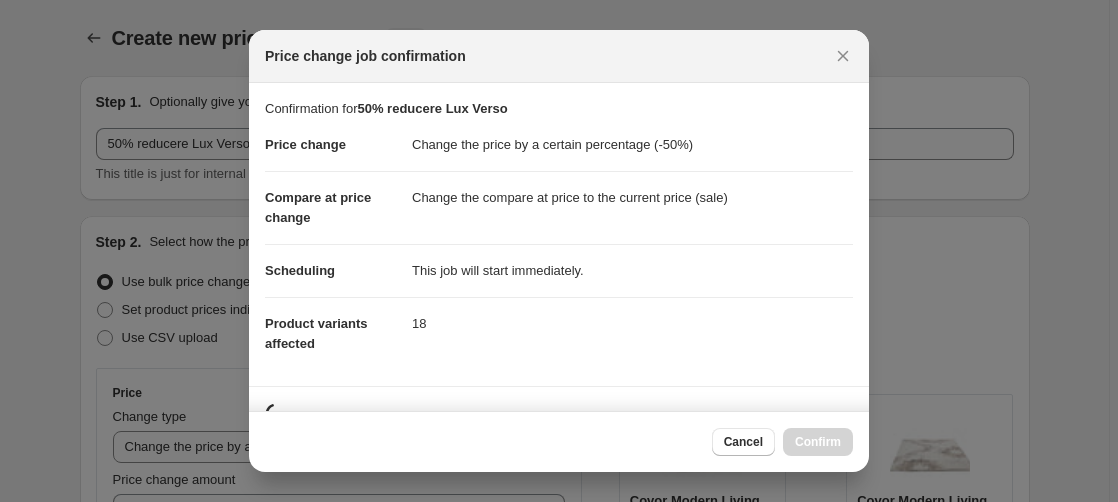 scroll, scrollTop: 0, scrollLeft: 0, axis: both 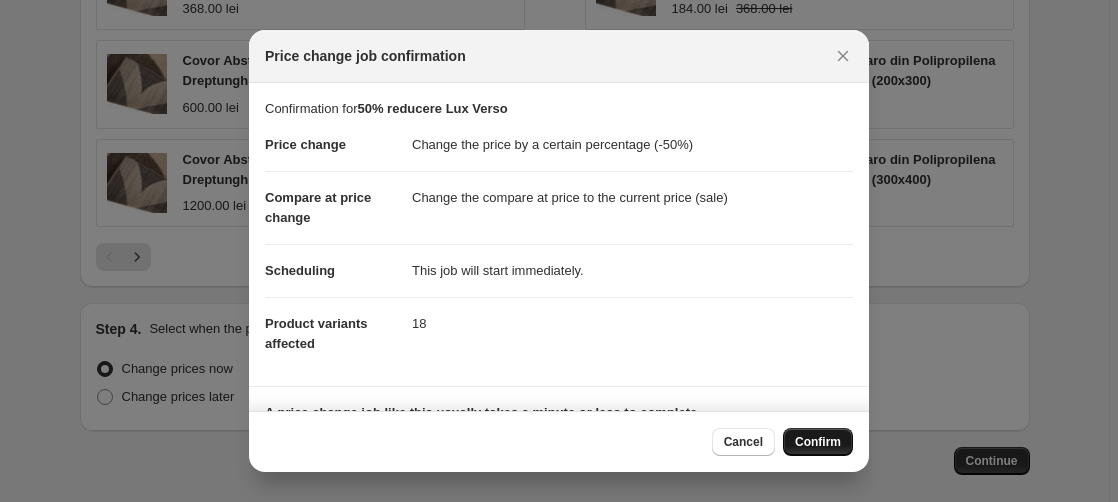 click on "Confirm" at bounding box center [818, 442] 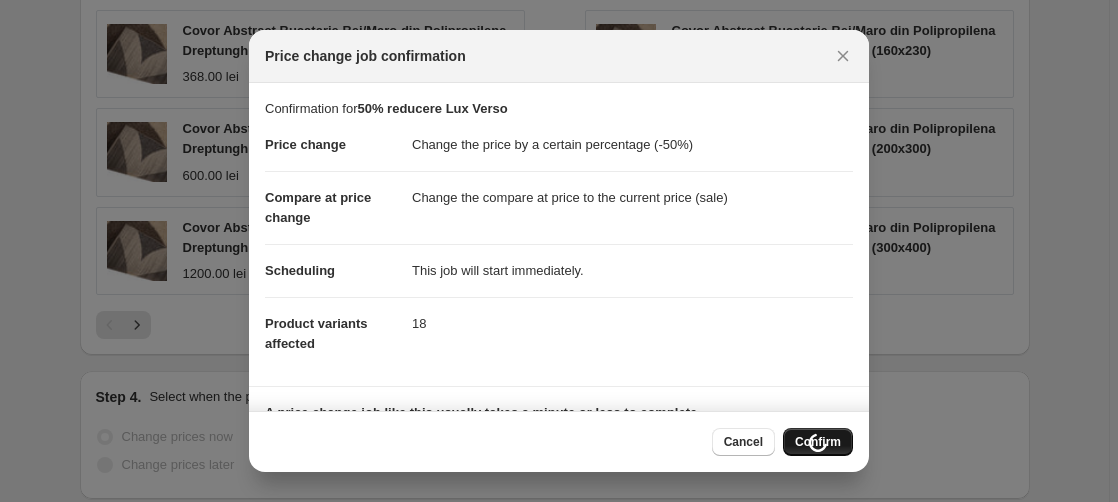 scroll, scrollTop: 2171, scrollLeft: 0, axis: vertical 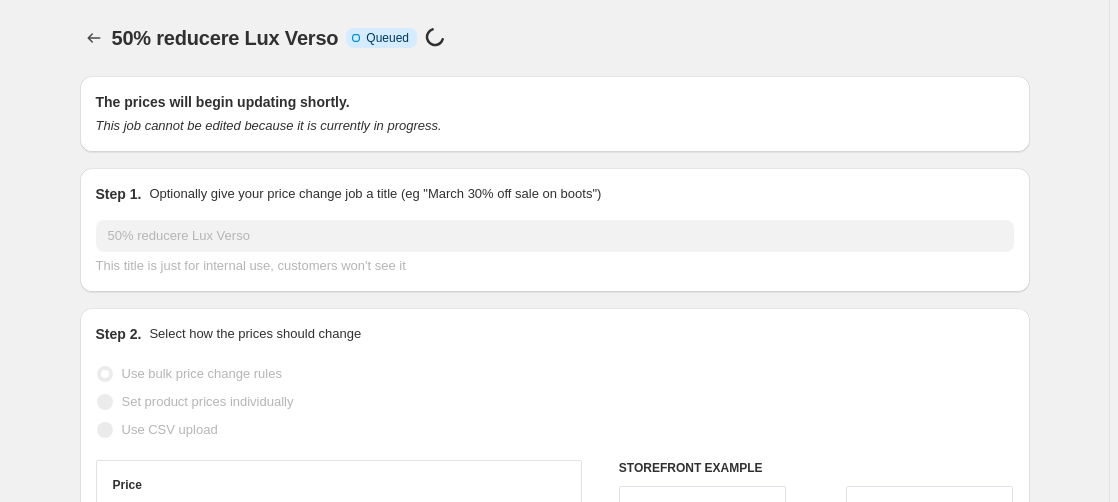 select on "percentage" 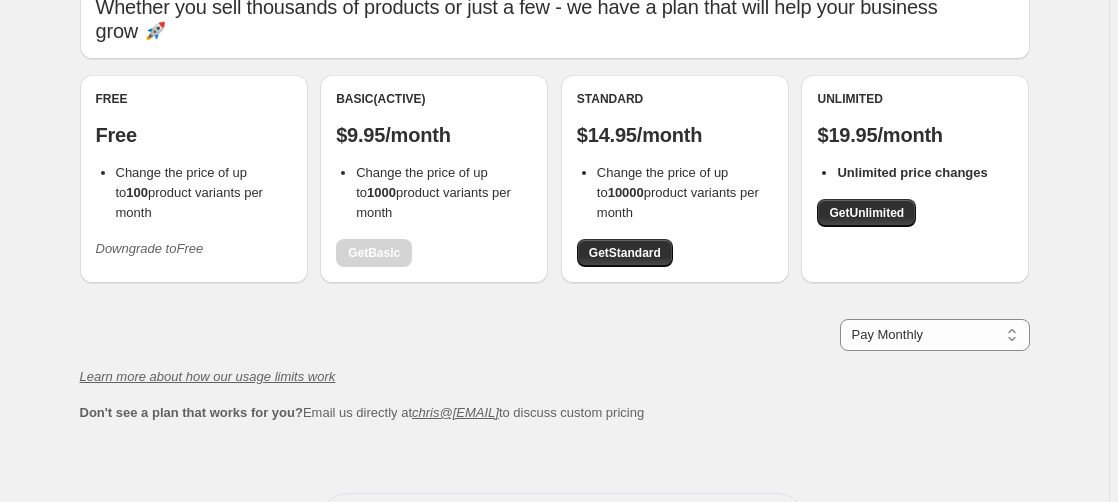 scroll, scrollTop: 102, scrollLeft: 0, axis: vertical 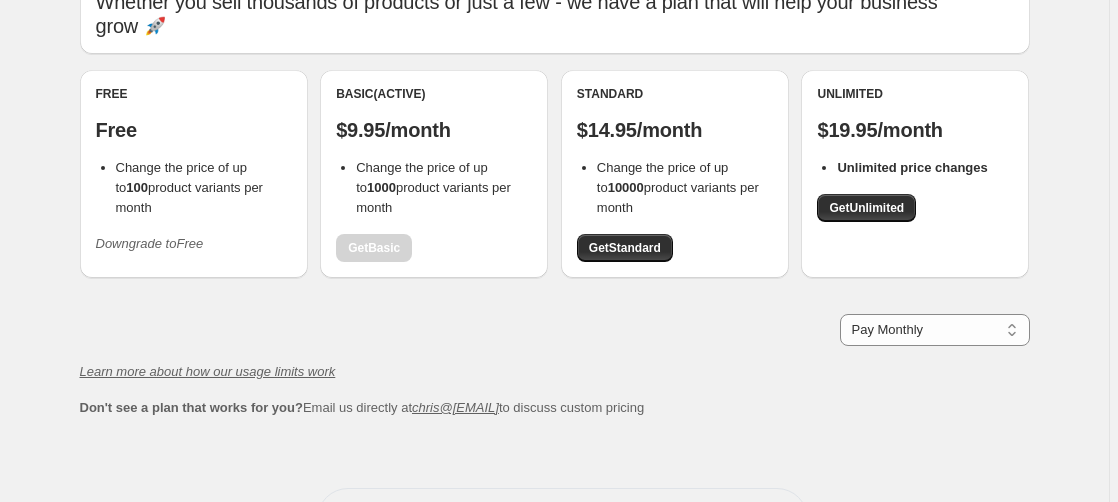 click on "Basic  (Active) $9.95/month Change the price of up to  1000  product variants per month Get  Basic" at bounding box center (434, 174) 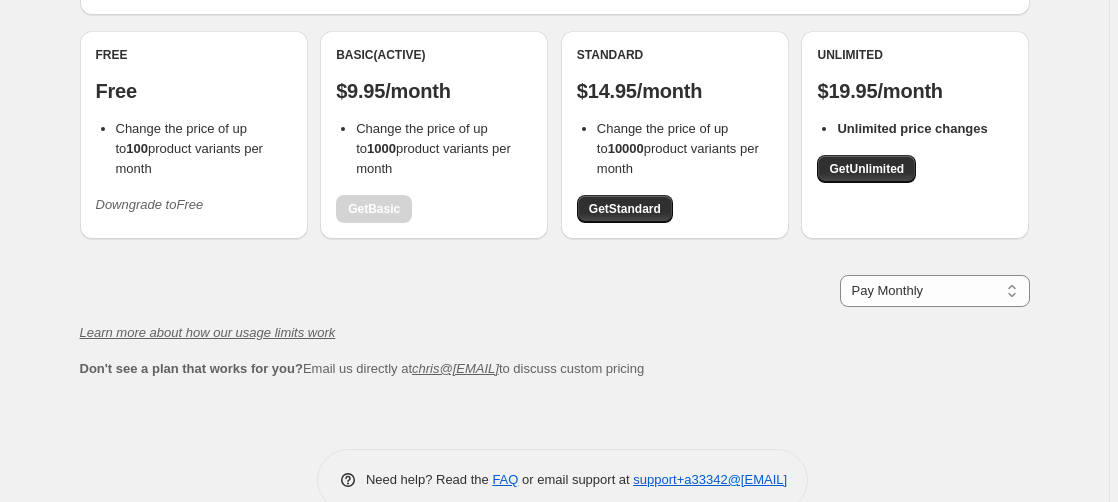 scroll, scrollTop: 181, scrollLeft: 0, axis: vertical 